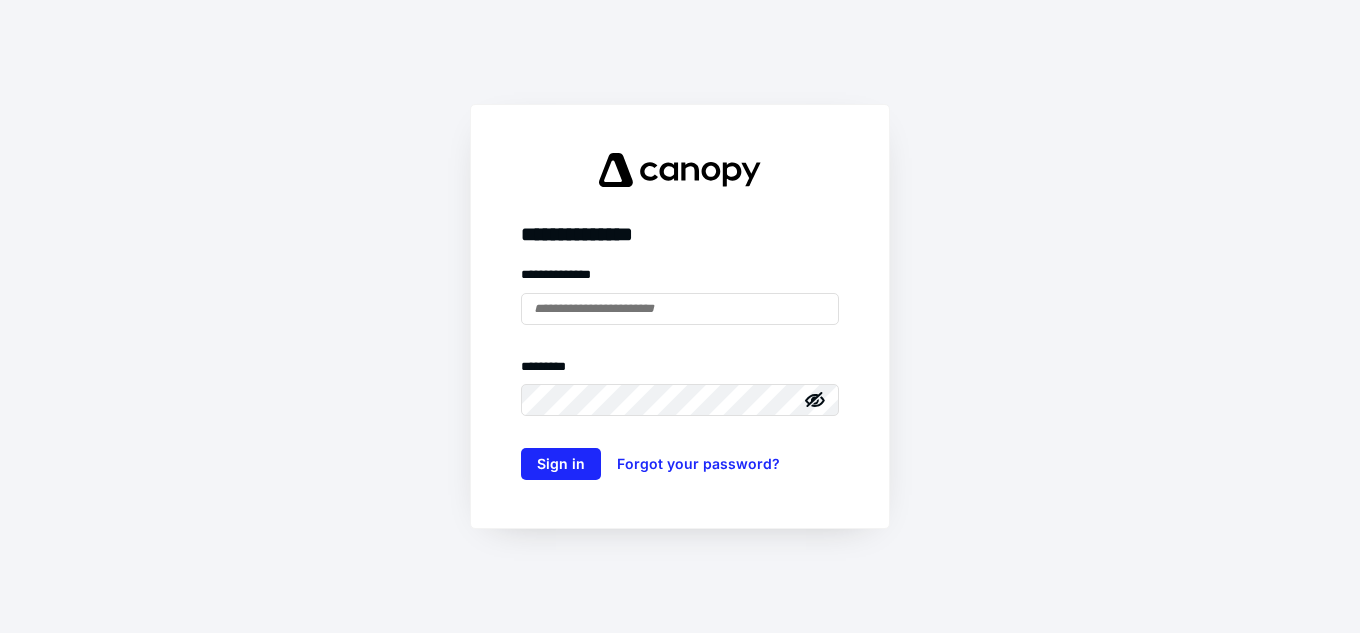 scroll, scrollTop: 0, scrollLeft: 0, axis: both 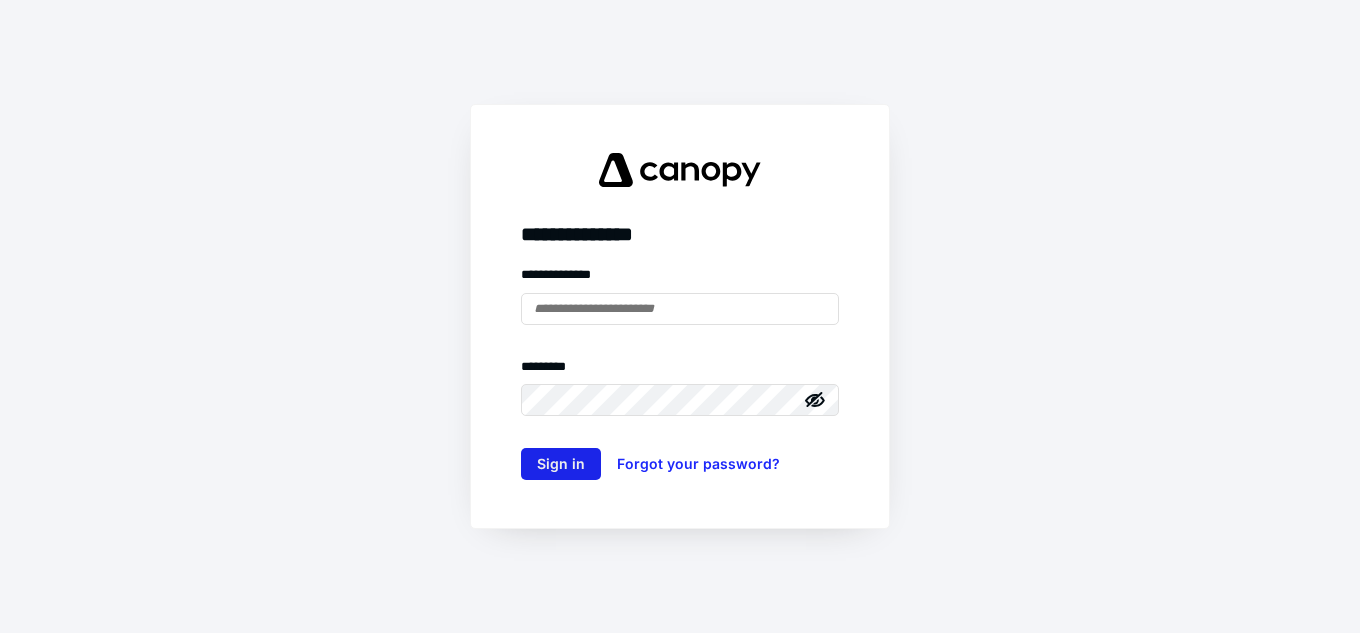 type on "**********" 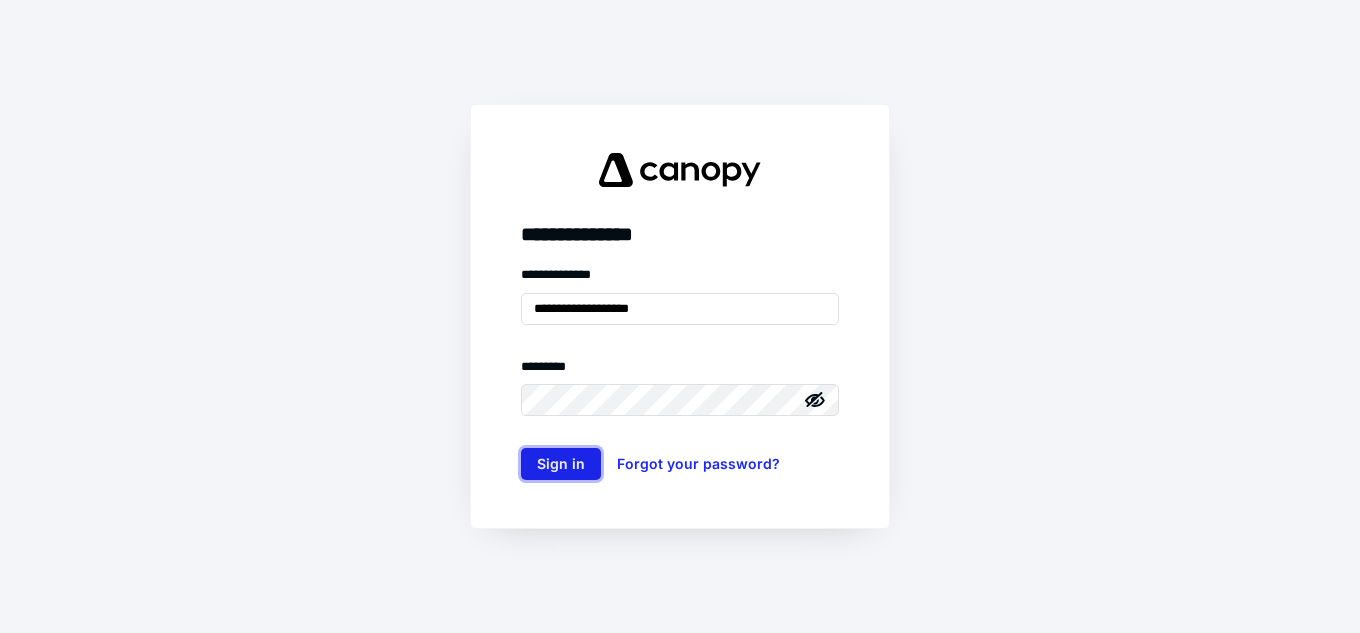 click on "Sign in" at bounding box center (561, 464) 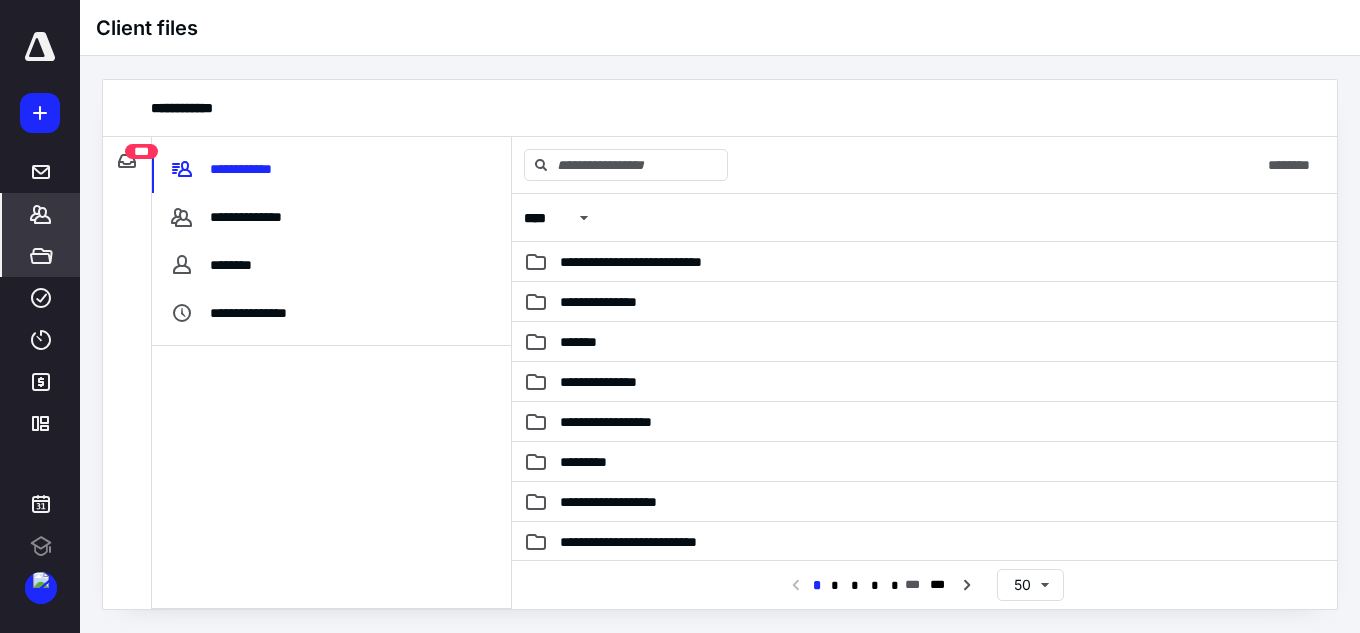 click on "*******" at bounding box center (41, 214) 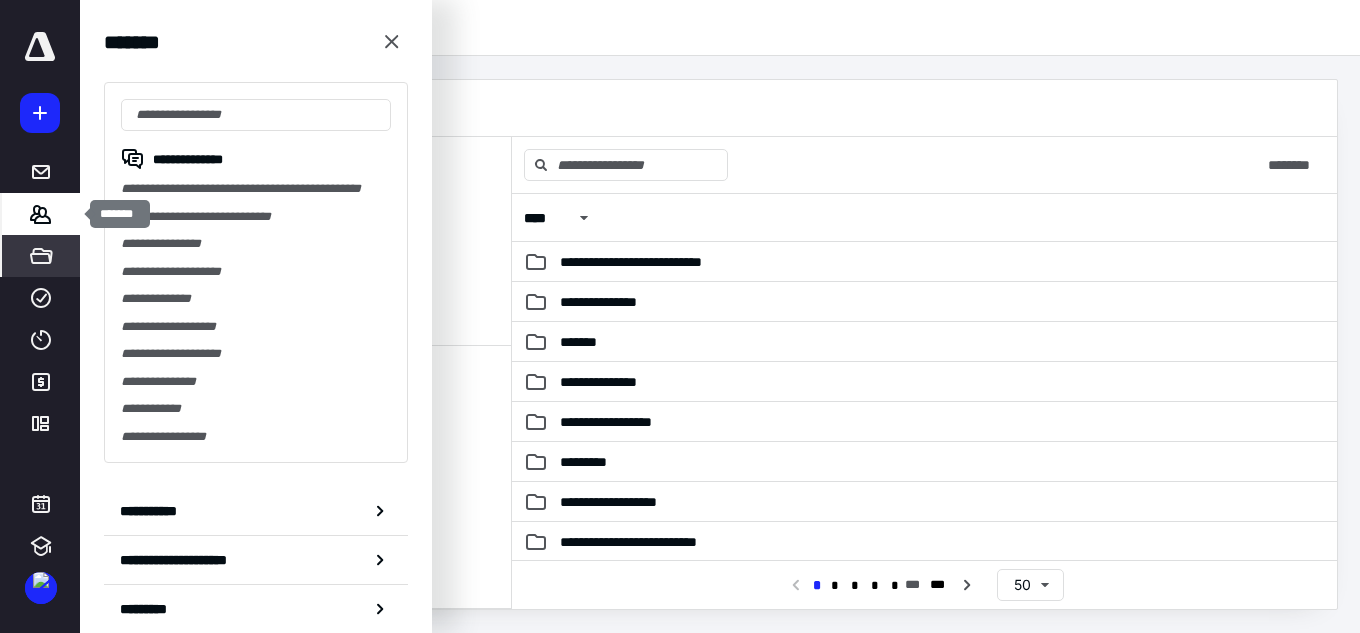scroll, scrollTop: 0, scrollLeft: 0, axis: both 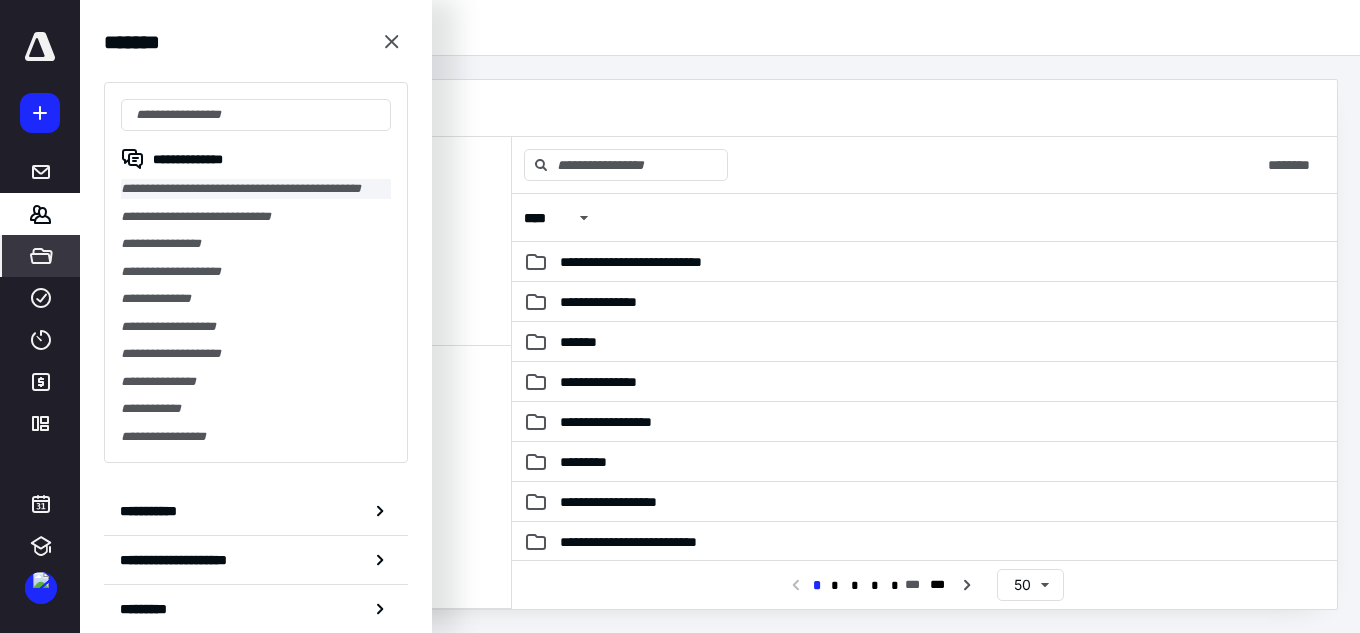 click on "**********" at bounding box center (256, 189) 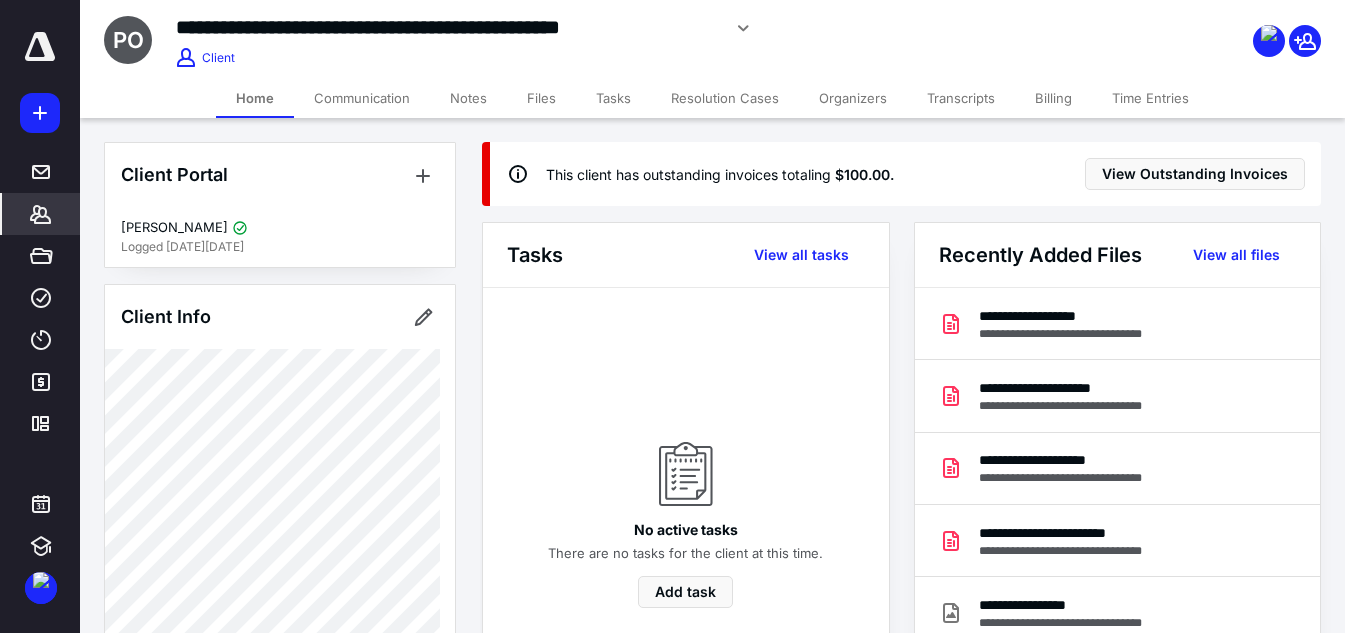 click on "Files" at bounding box center [541, 98] 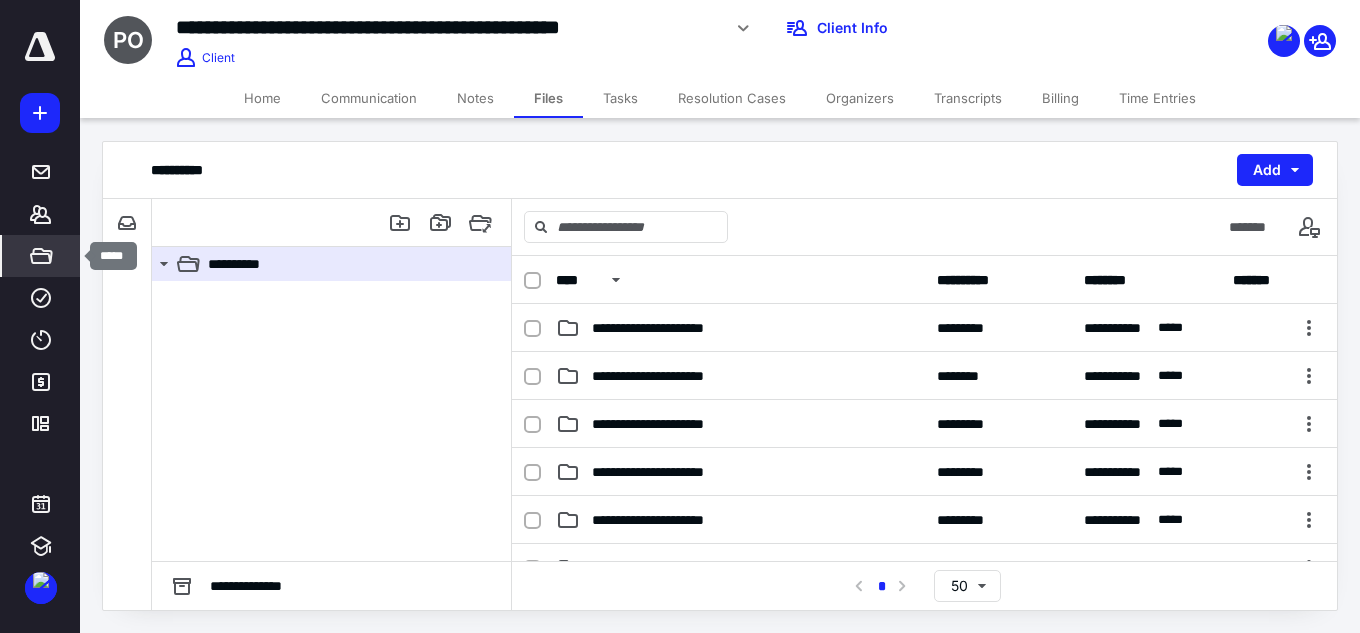 click on "*****" at bounding box center [41, 256] 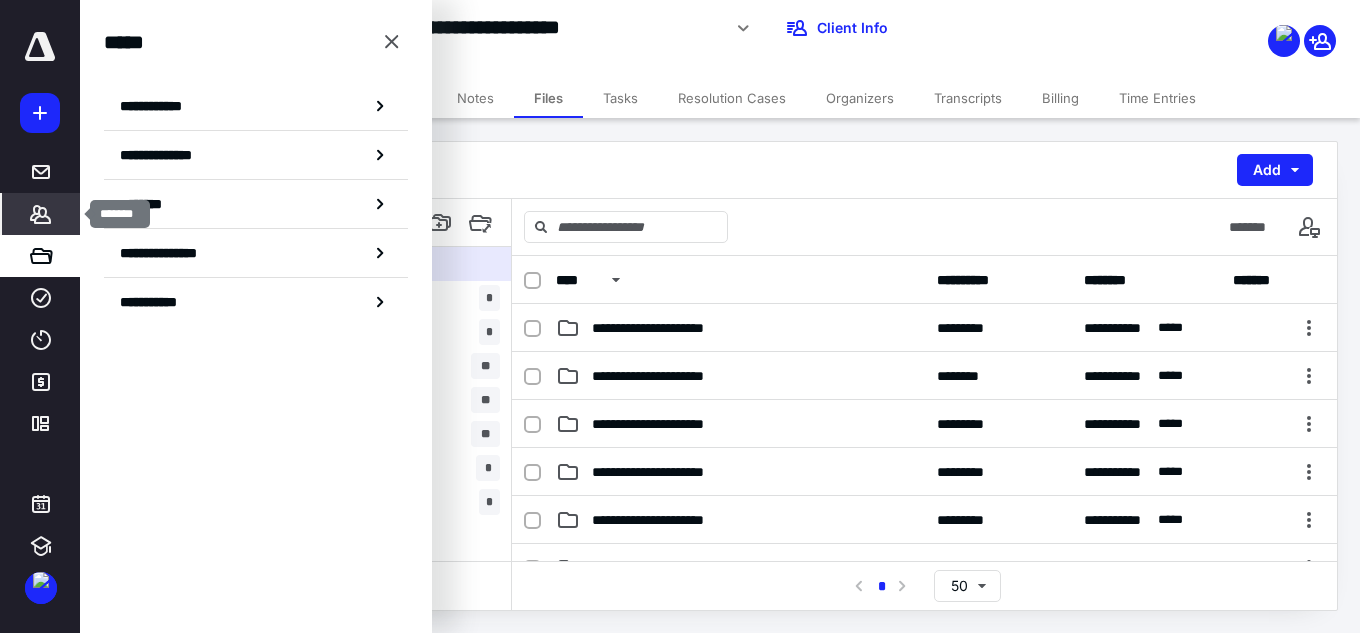 click 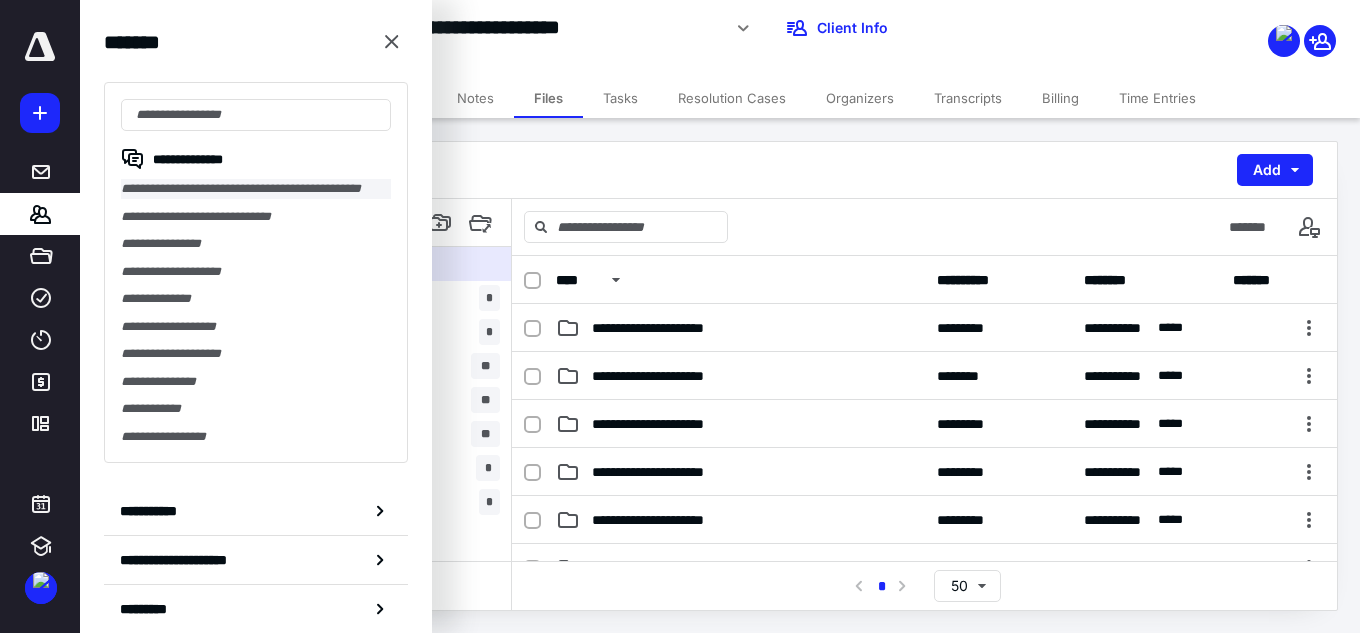 click on "**********" at bounding box center (256, 189) 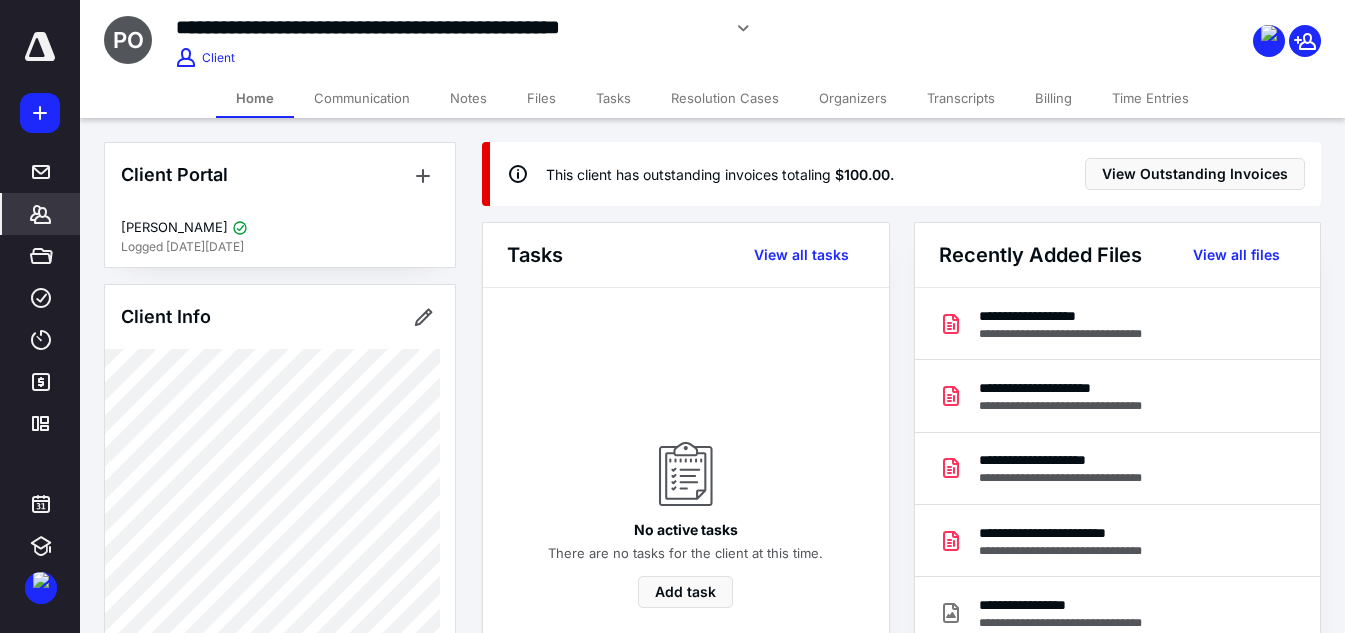 click on "Files" at bounding box center (541, 98) 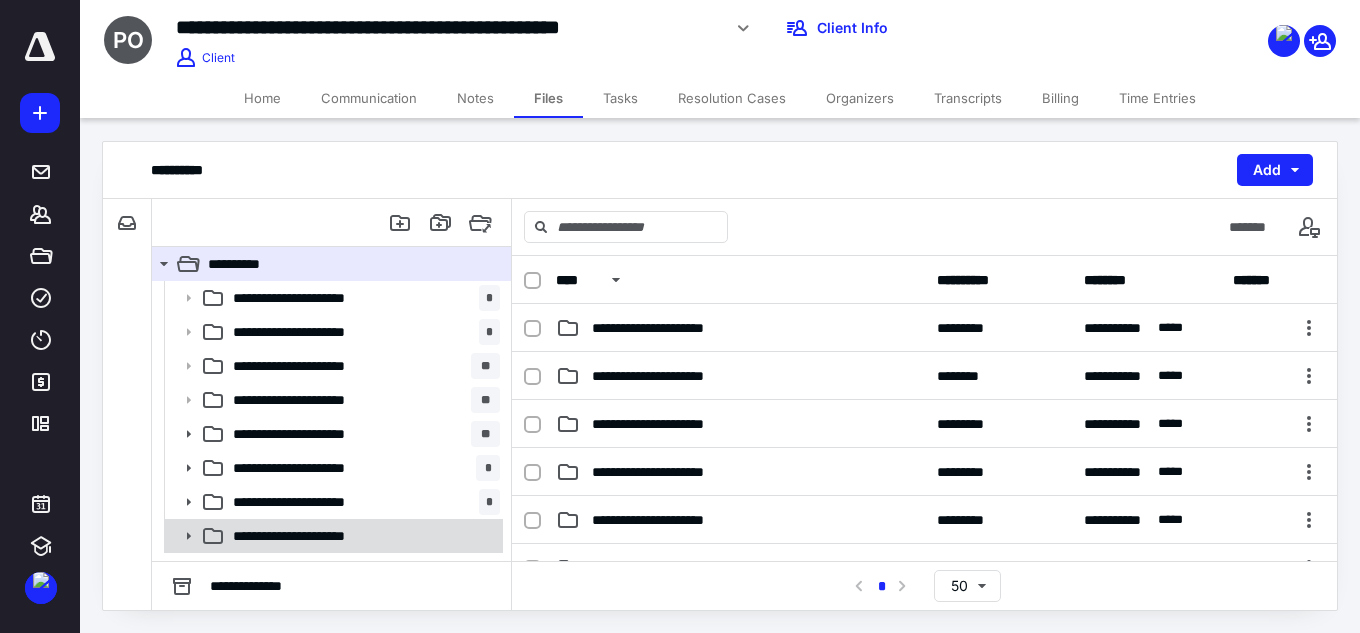 click on "**********" at bounding box center [332, 536] 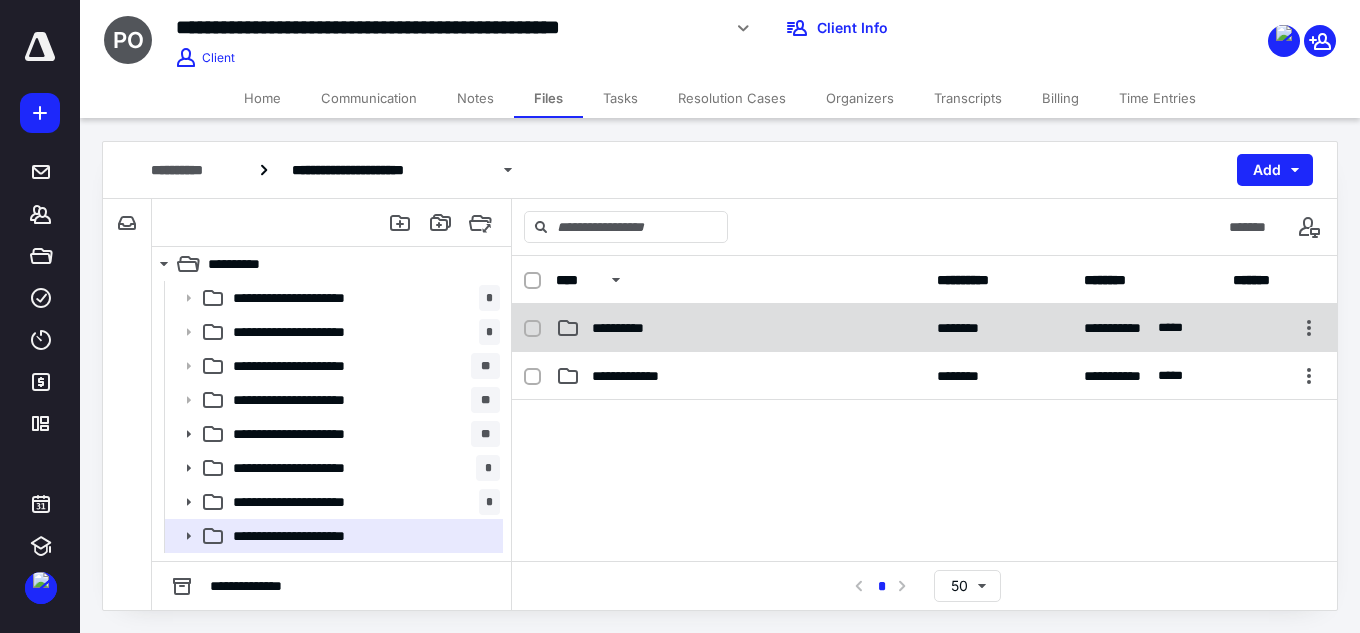 click on "**********" at bounding box center (630, 328) 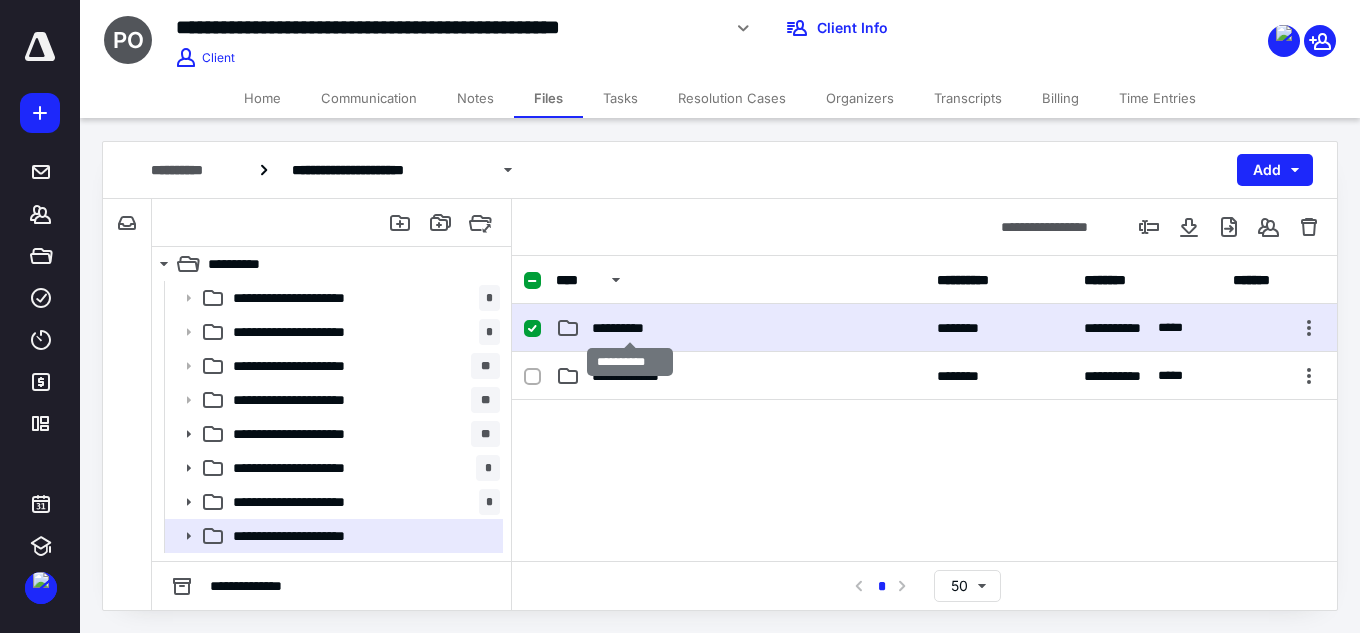 click on "**********" at bounding box center [630, 328] 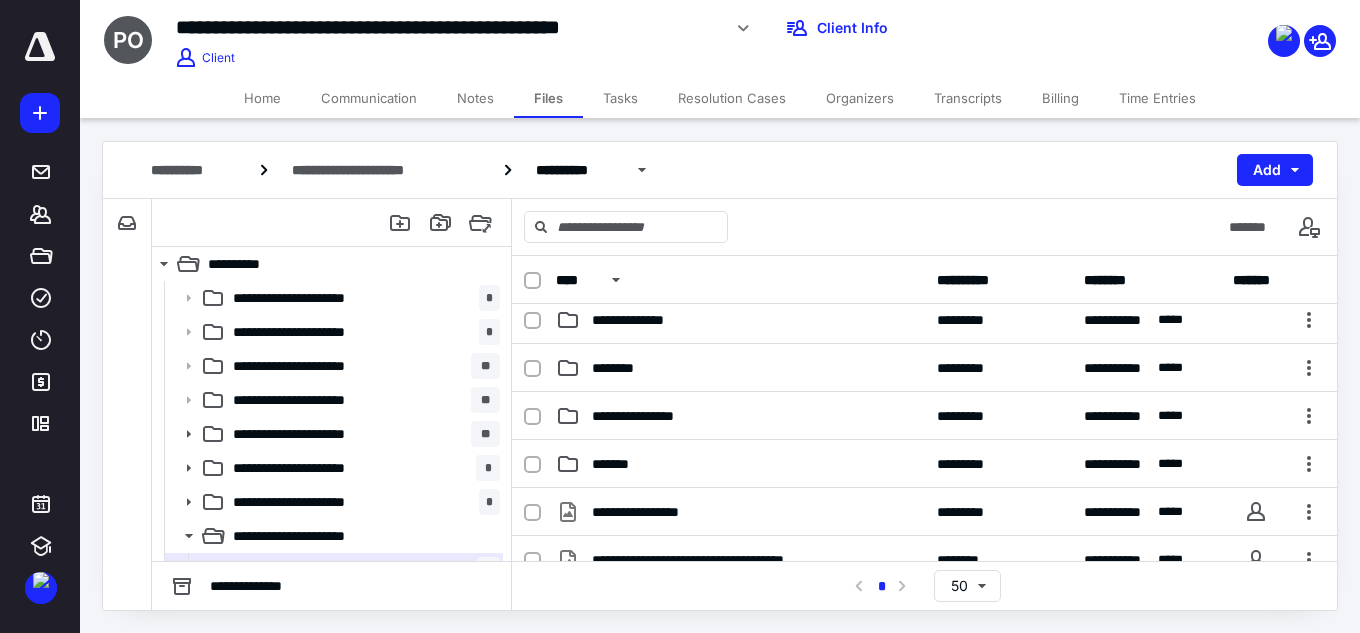 scroll, scrollTop: 0, scrollLeft: 0, axis: both 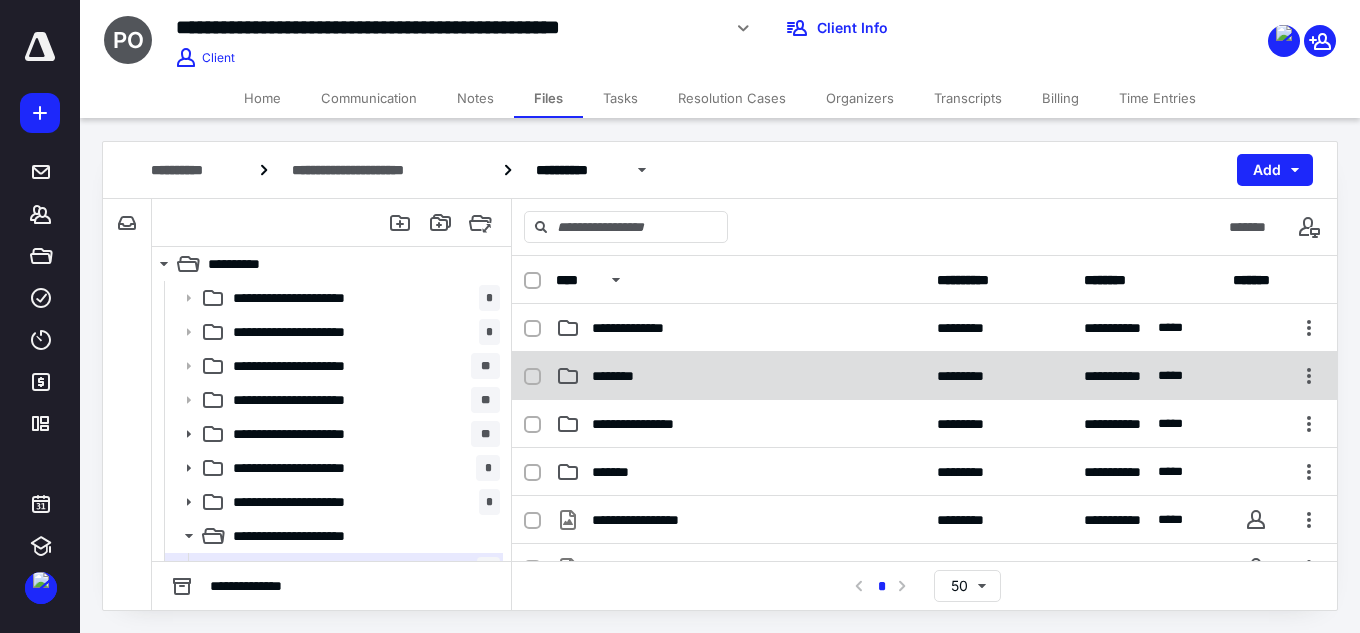 click on "********" at bounding box center [629, 376] 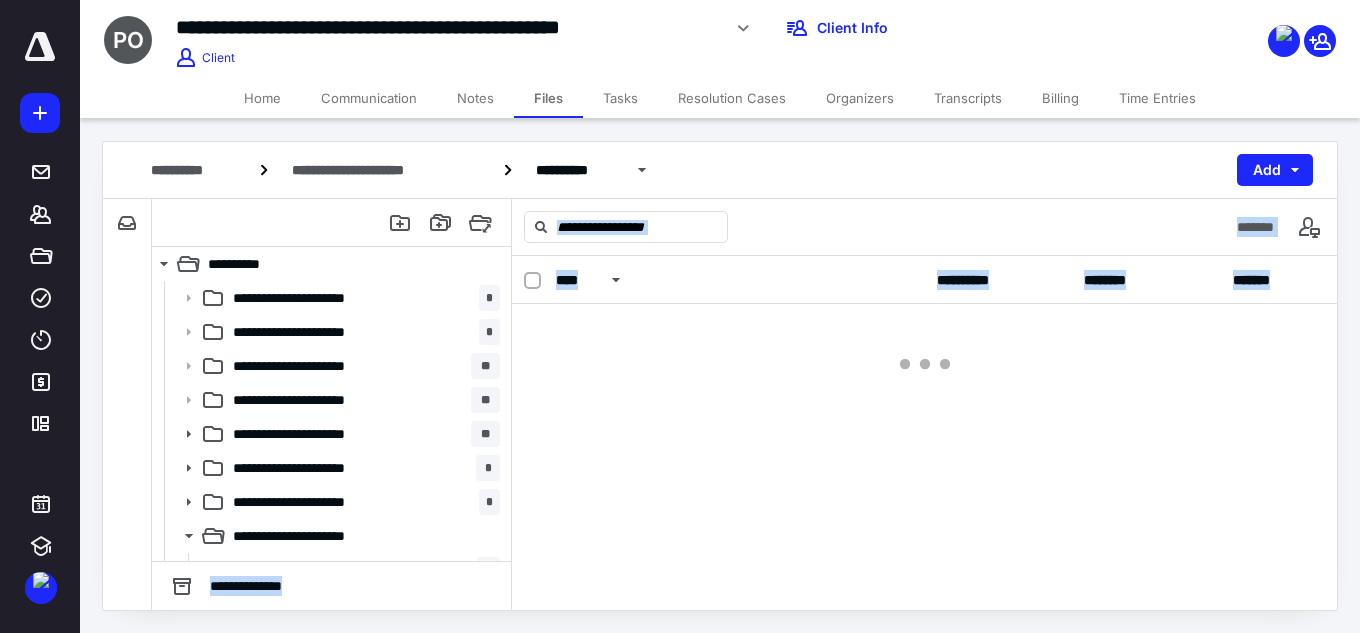 click on "**********" at bounding box center [924, 433] 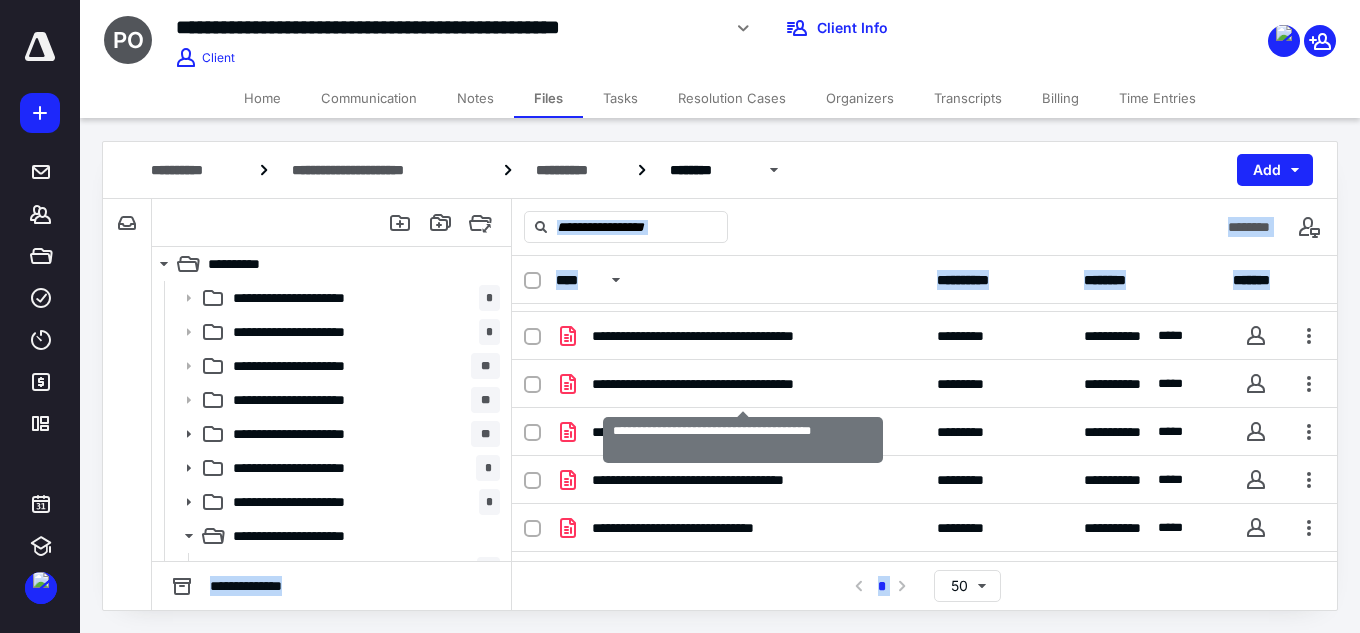 scroll, scrollTop: 795, scrollLeft: 0, axis: vertical 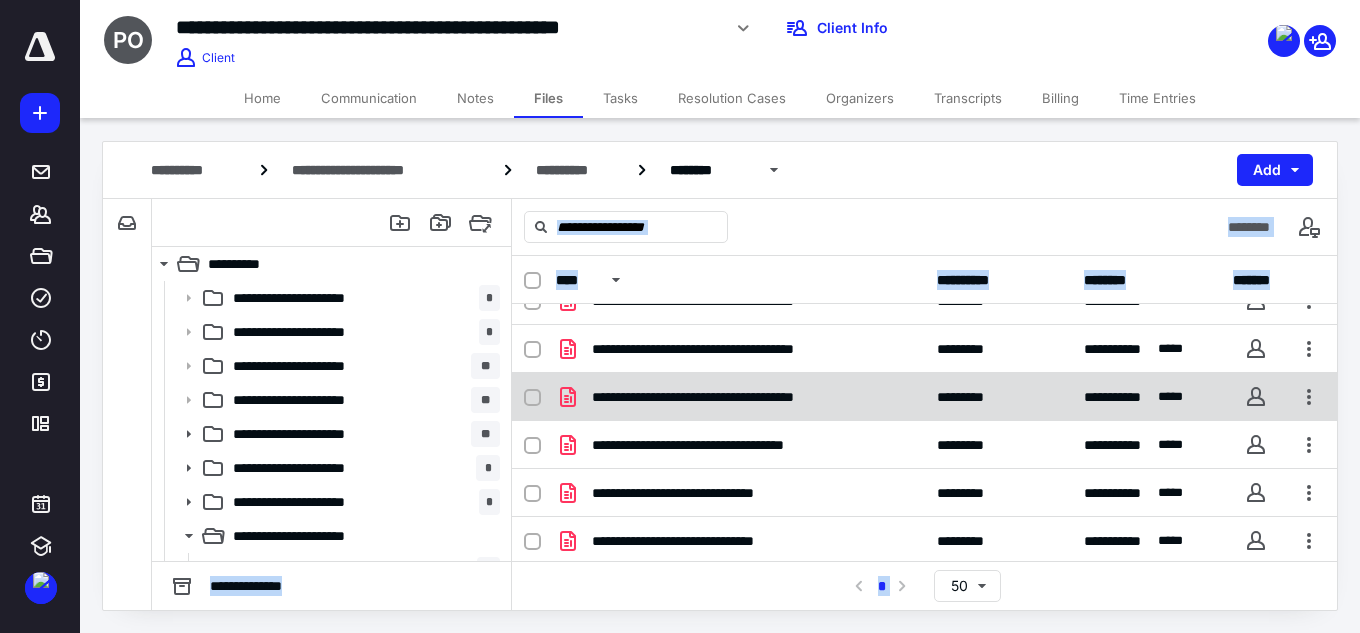 click on "**********" at bounding box center [742, 397] 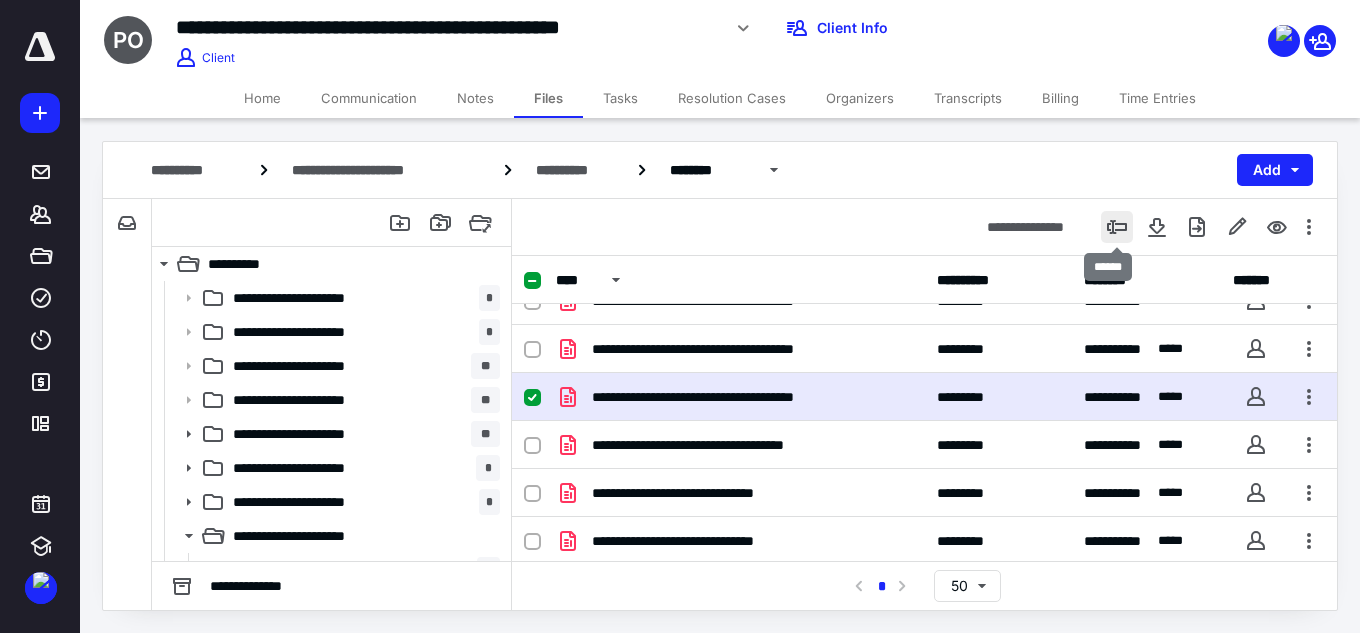 click at bounding box center [1117, 227] 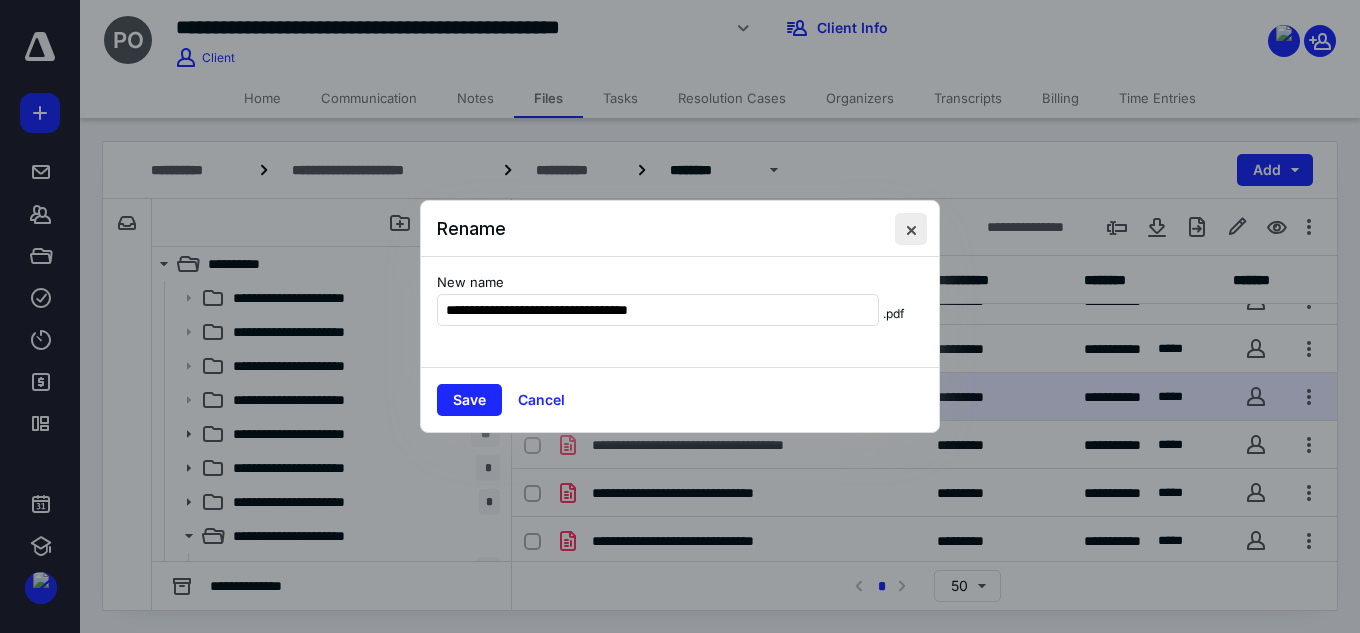 click at bounding box center [911, 229] 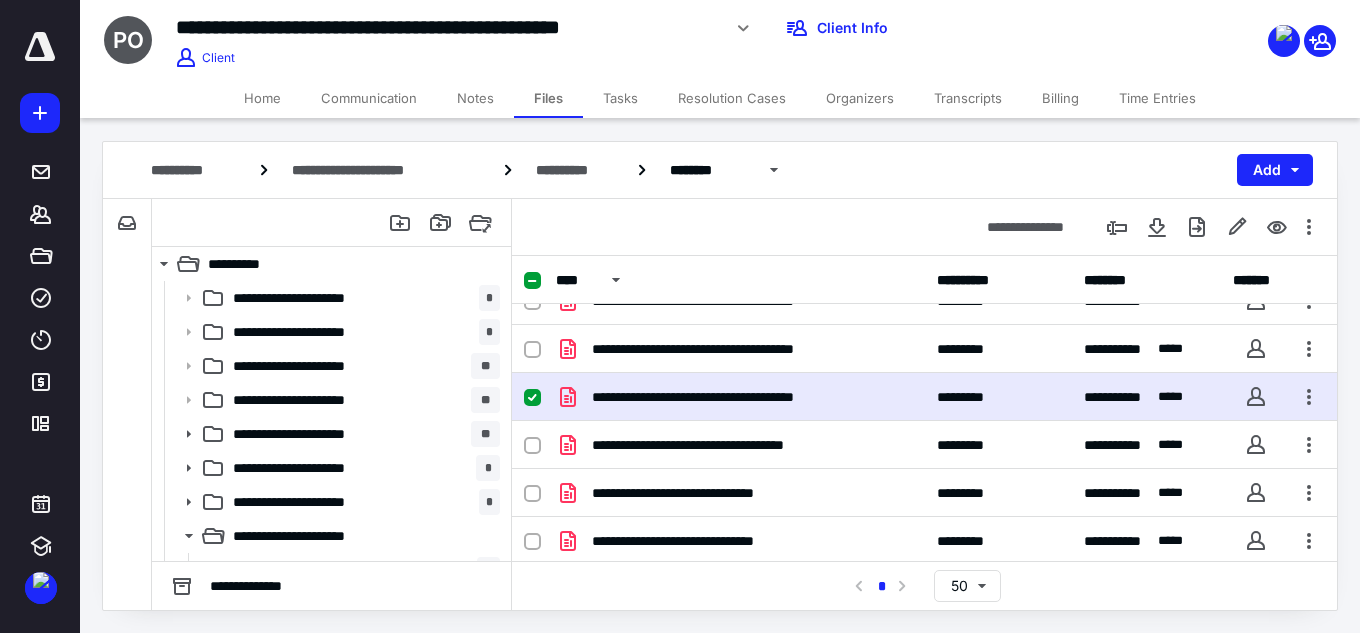 click on "**********" at bounding box center [742, 397] 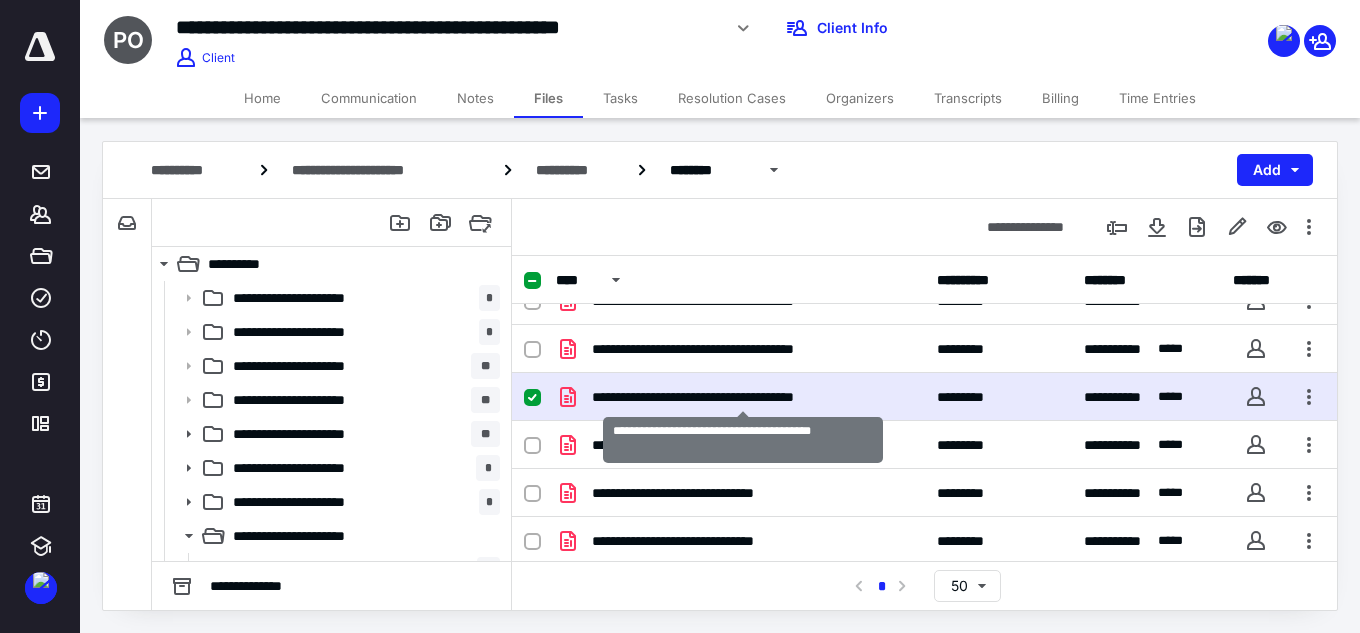 click on "**********" at bounding box center (742, 397) 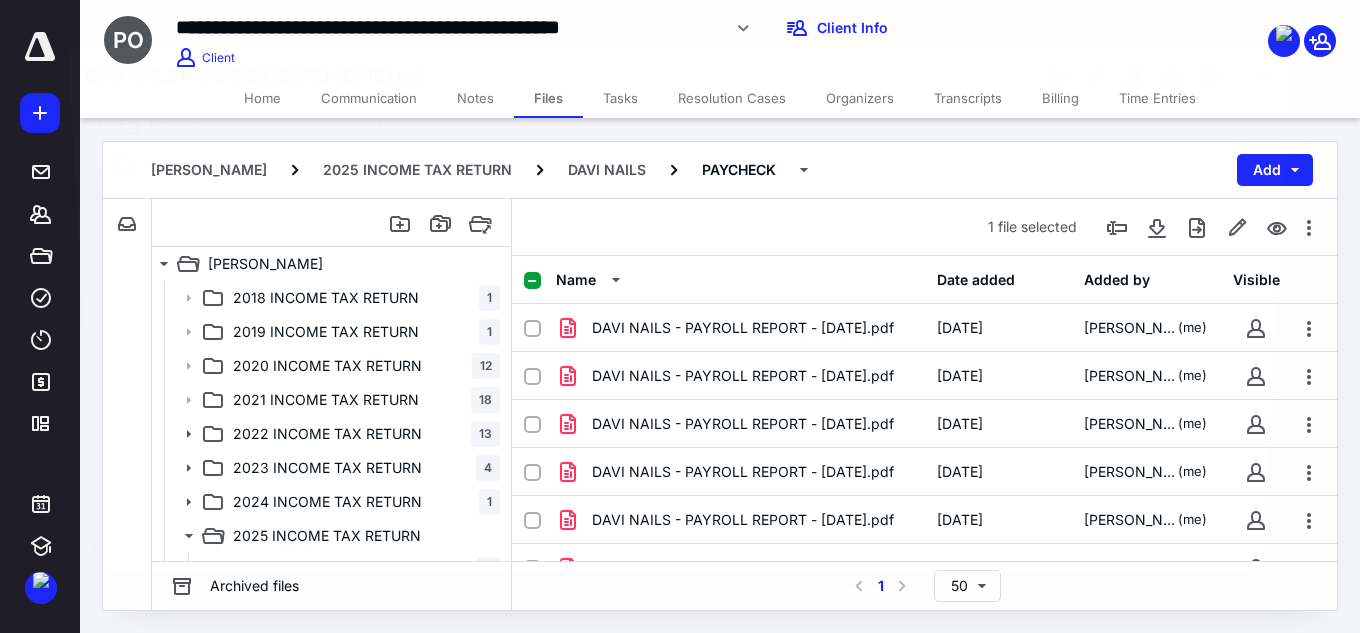 scroll, scrollTop: 795, scrollLeft: 0, axis: vertical 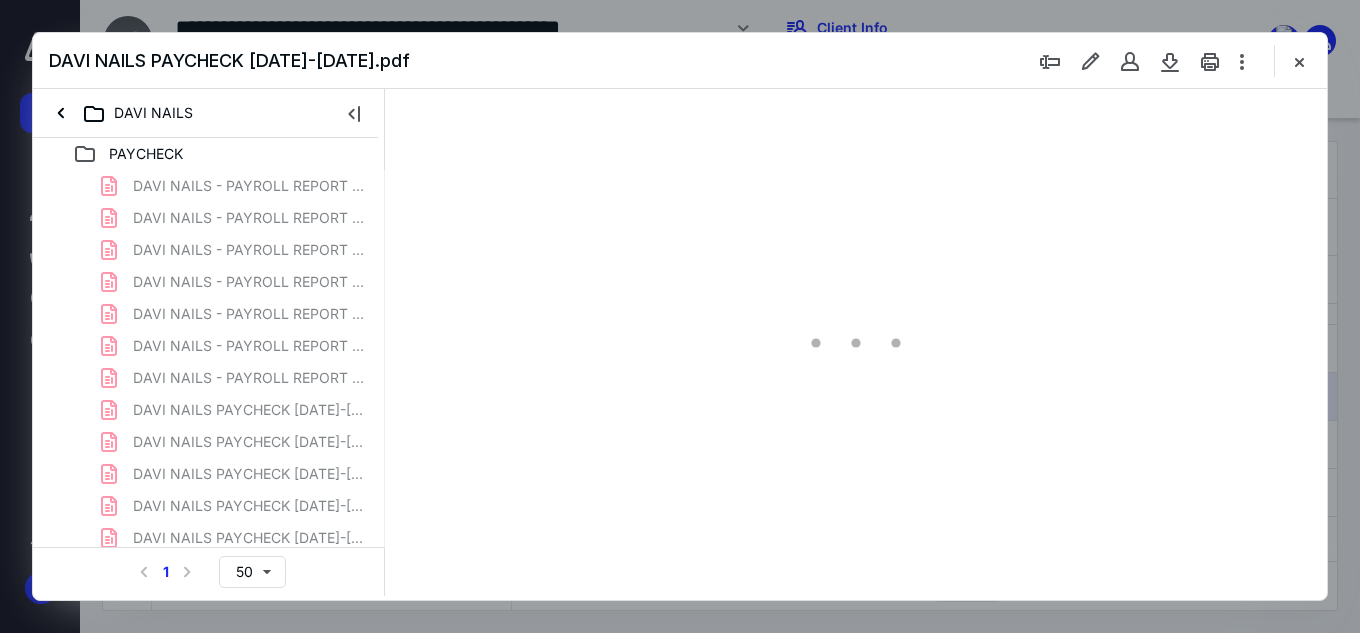 type on "151" 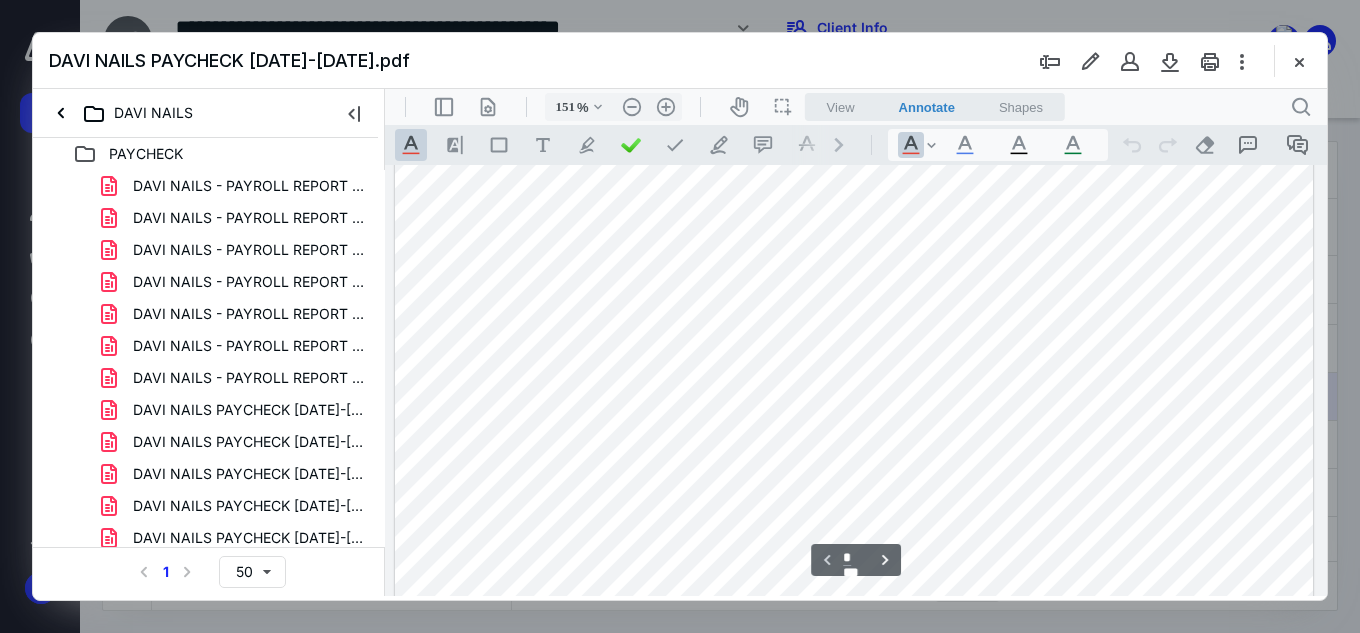 scroll, scrollTop: 0, scrollLeft: 0, axis: both 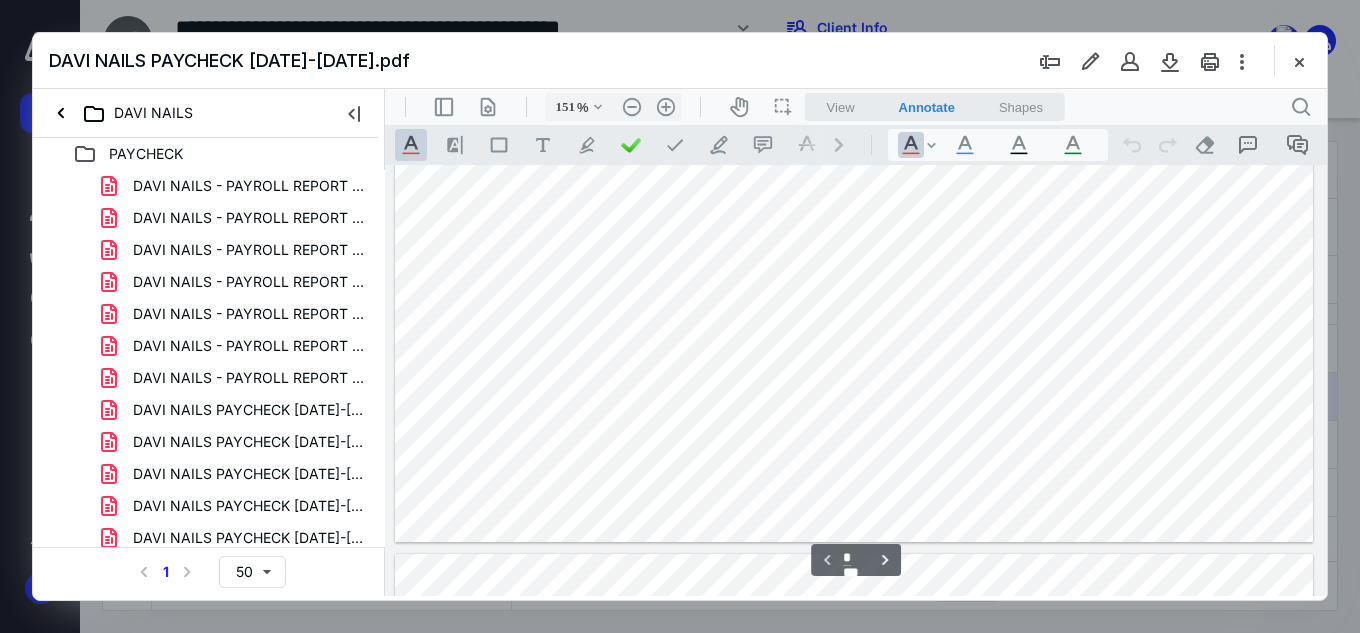 type on "*" 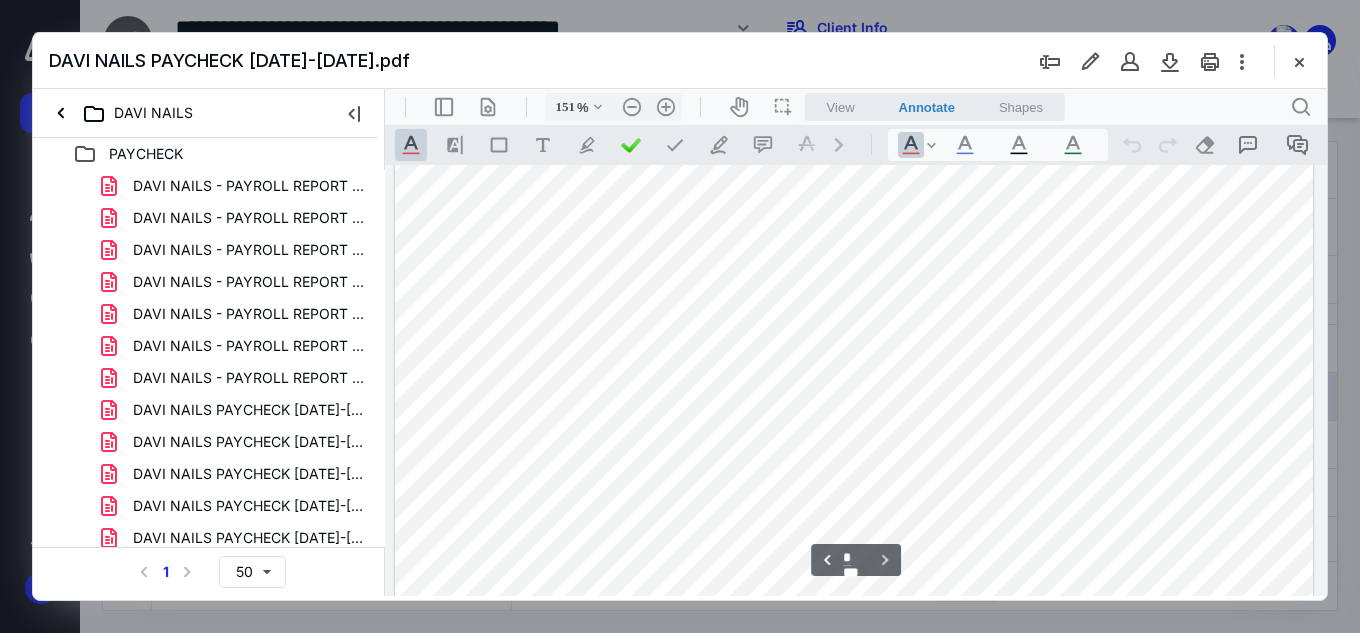 scroll, scrollTop: 1500, scrollLeft: 0, axis: vertical 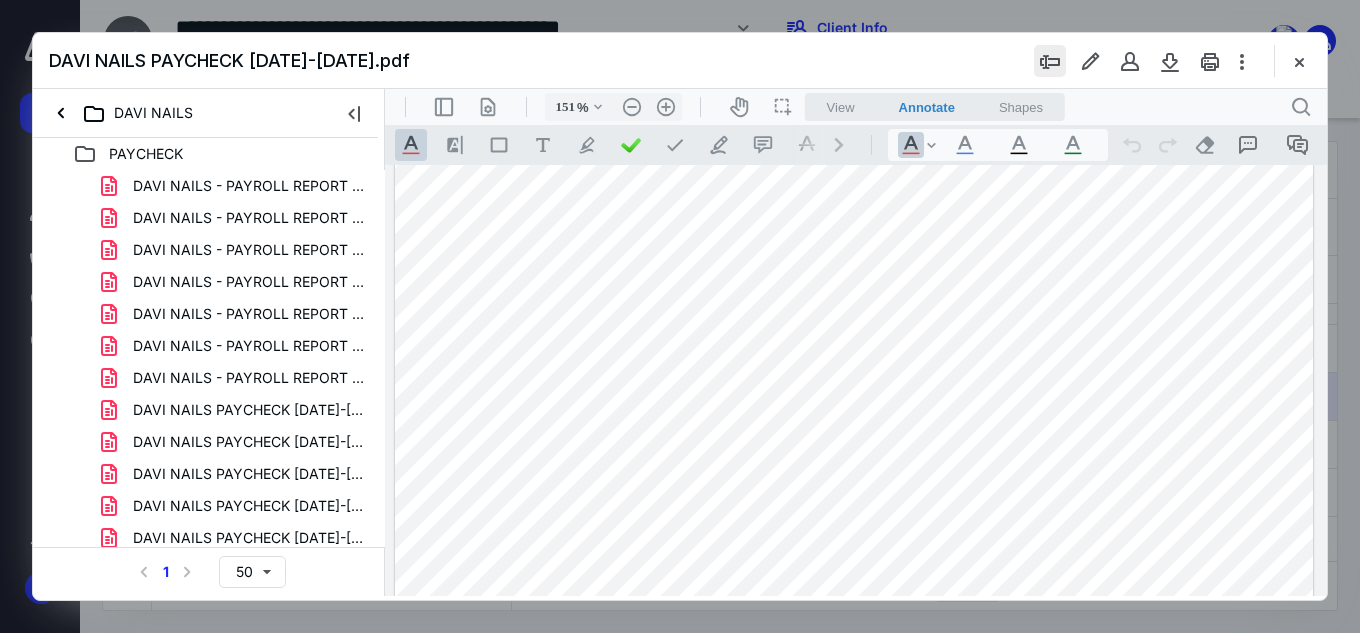 click at bounding box center [1050, 61] 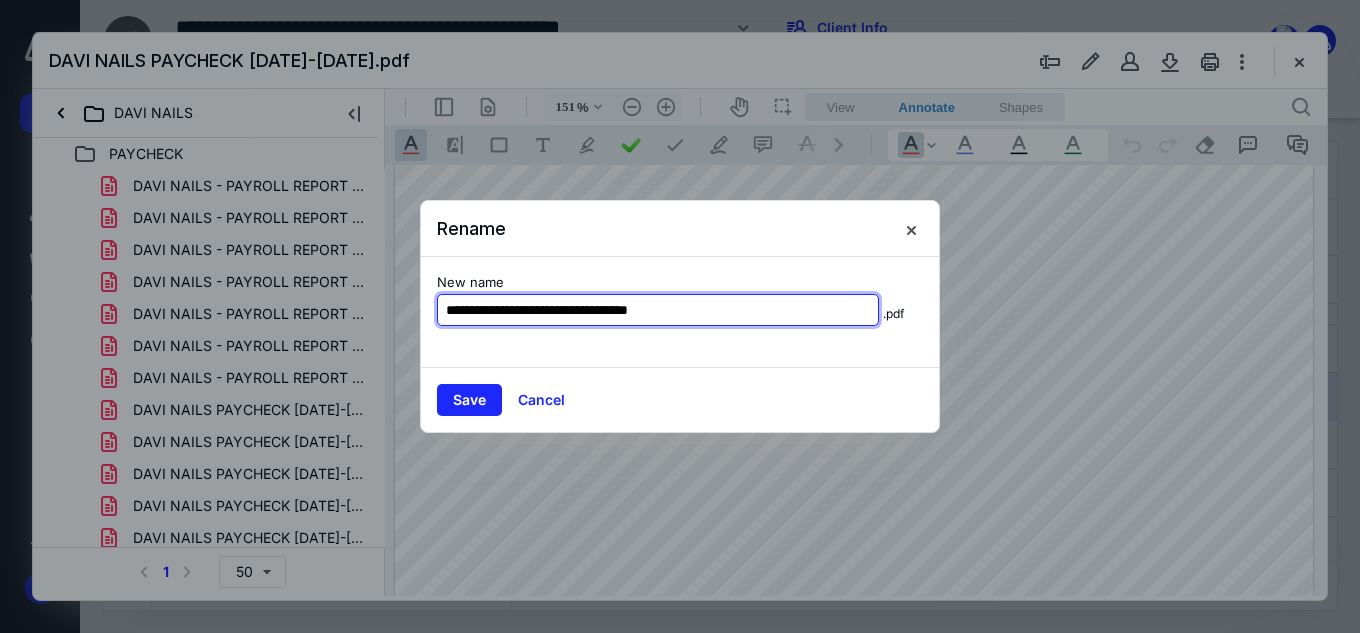 click on "**********" at bounding box center (658, 310) 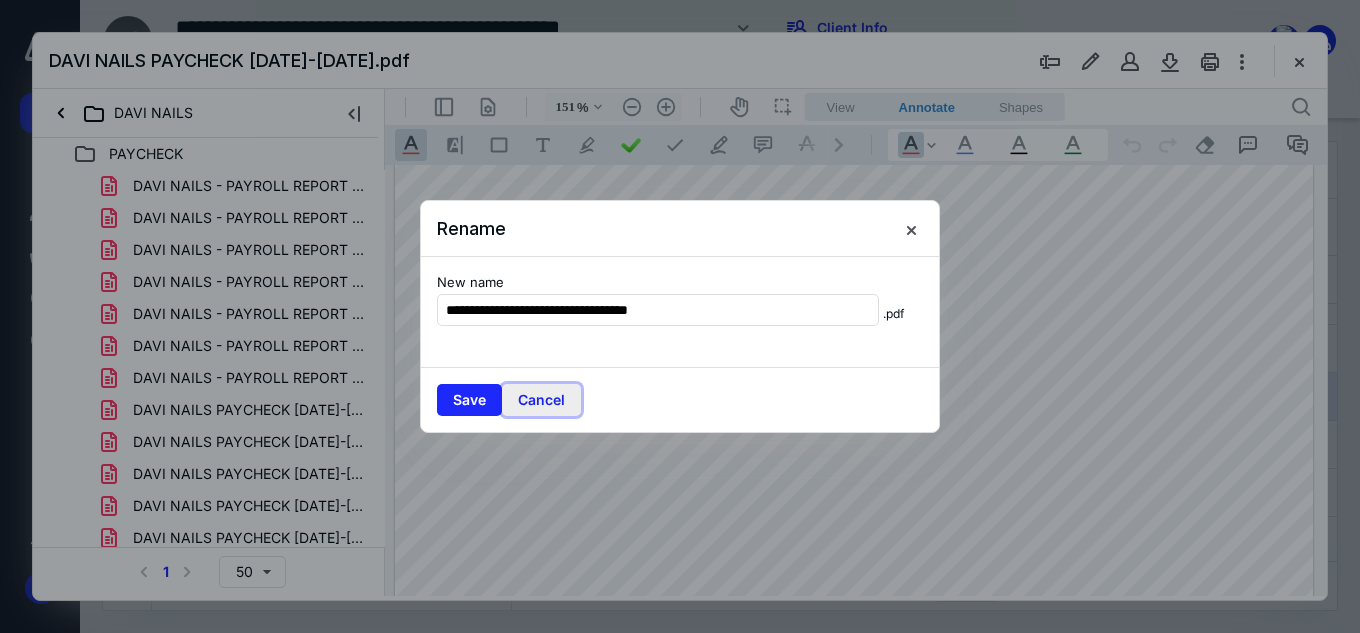 click on "Cancel" at bounding box center (541, 400) 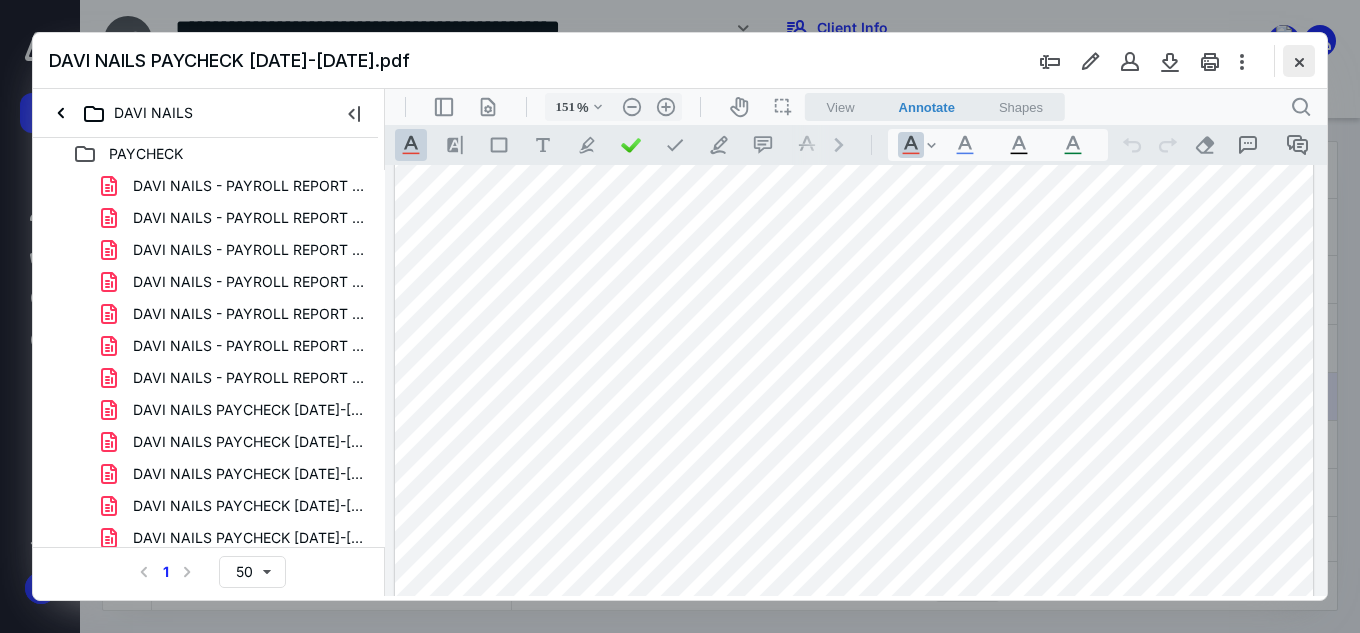 click at bounding box center (1299, 61) 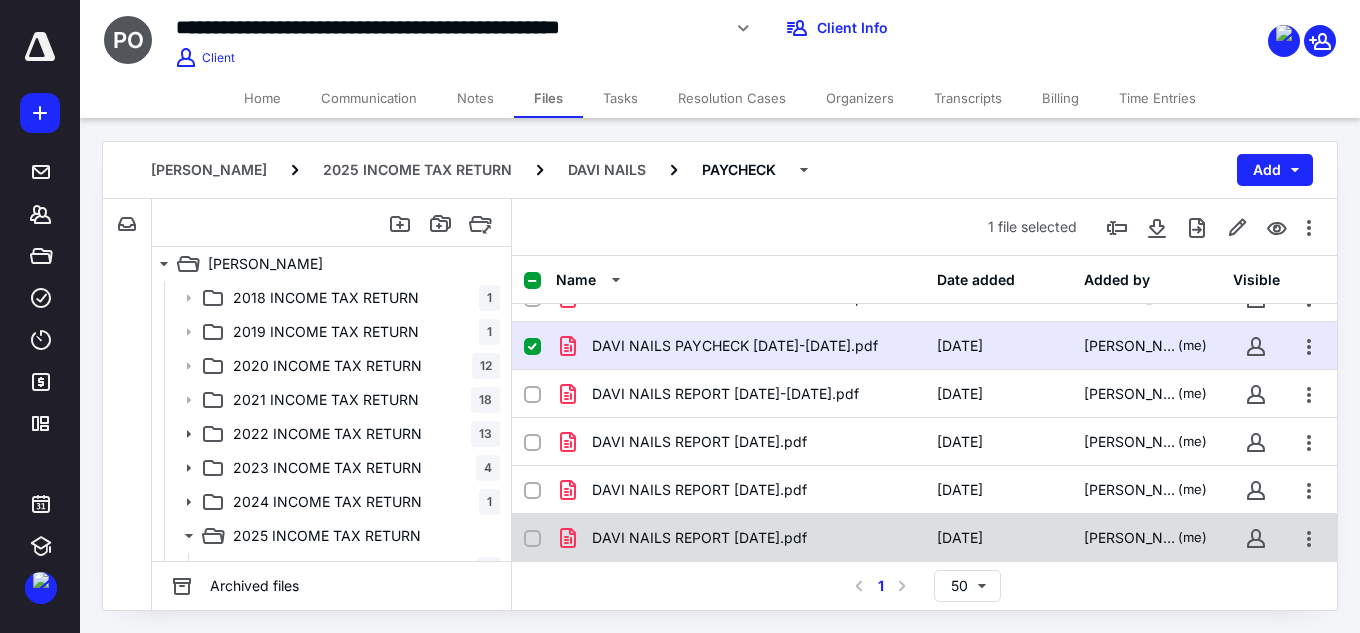 scroll, scrollTop: 895, scrollLeft: 0, axis: vertical 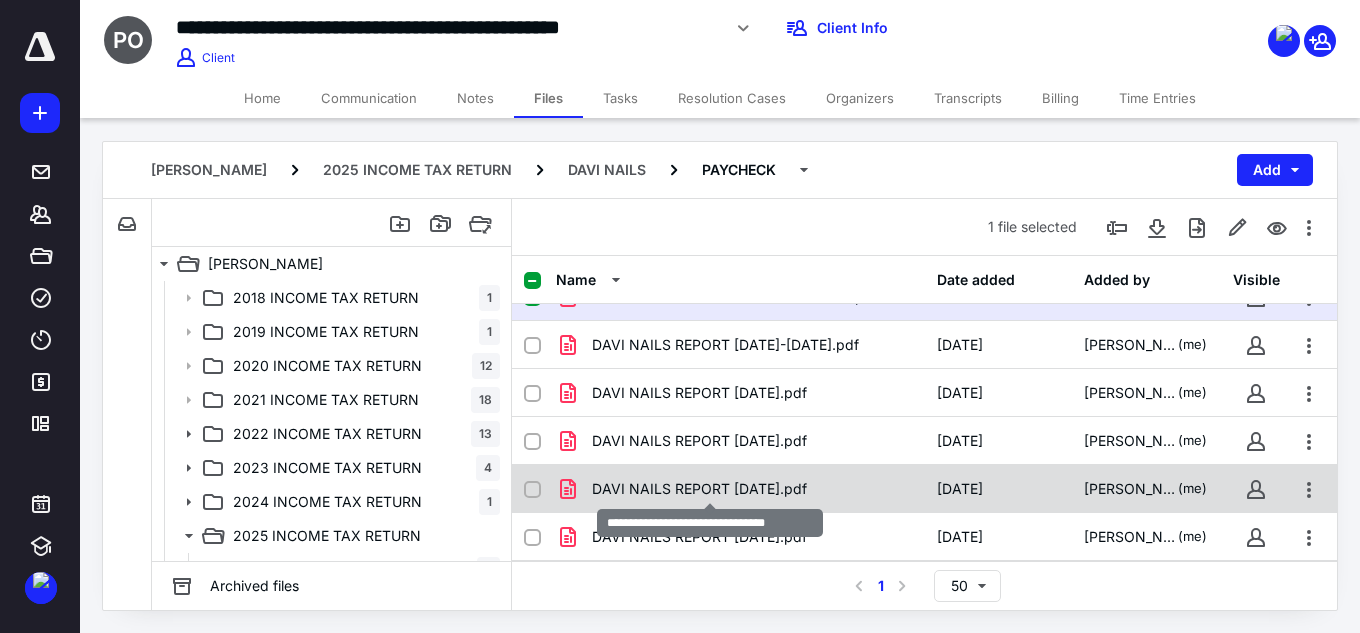 click on "DAVI NAILS REPORT [DATE].pdf" at bounding box center [699, 489] 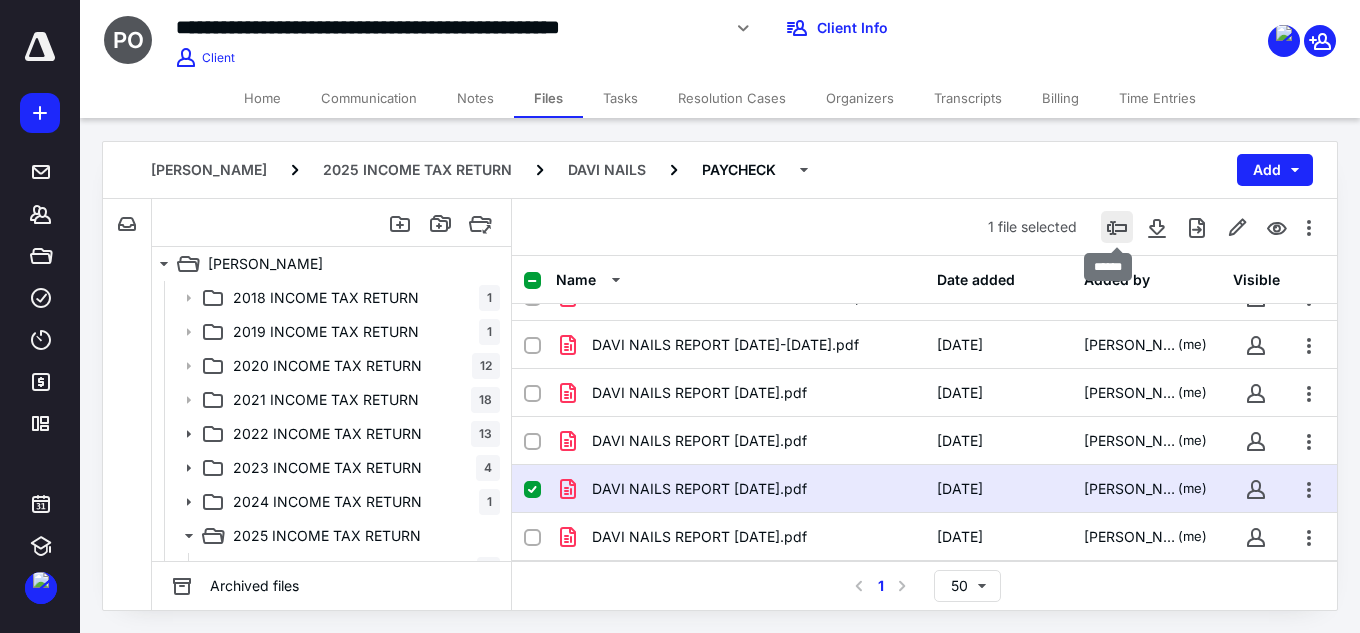 click at bounding box center (1117, 227) 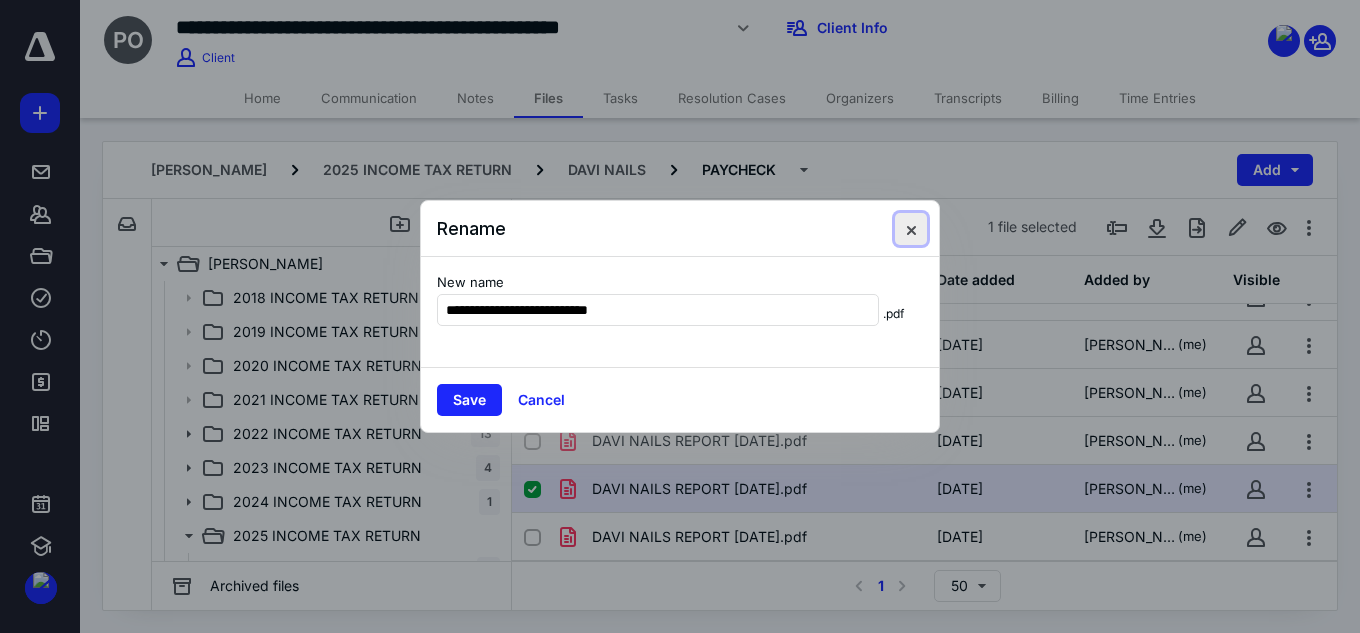 click at bounding box center [911, 229] 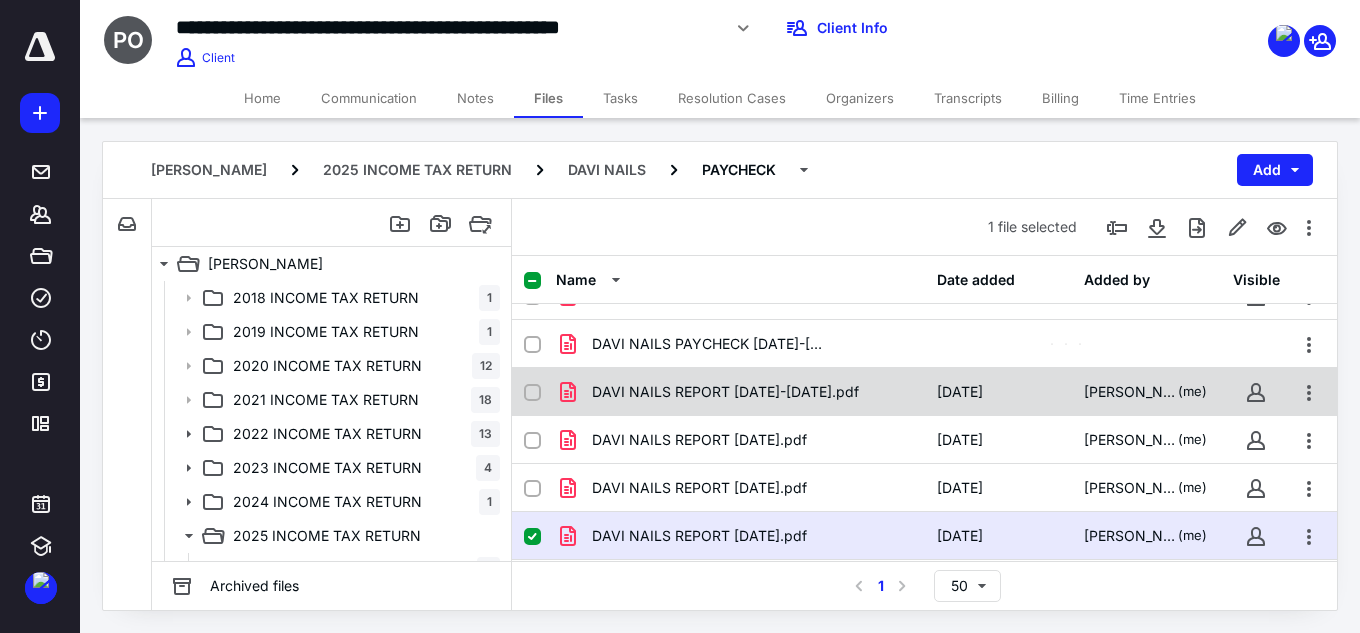 scroll, scrollTop: 895, scrollLeft: 0, axis: vertical 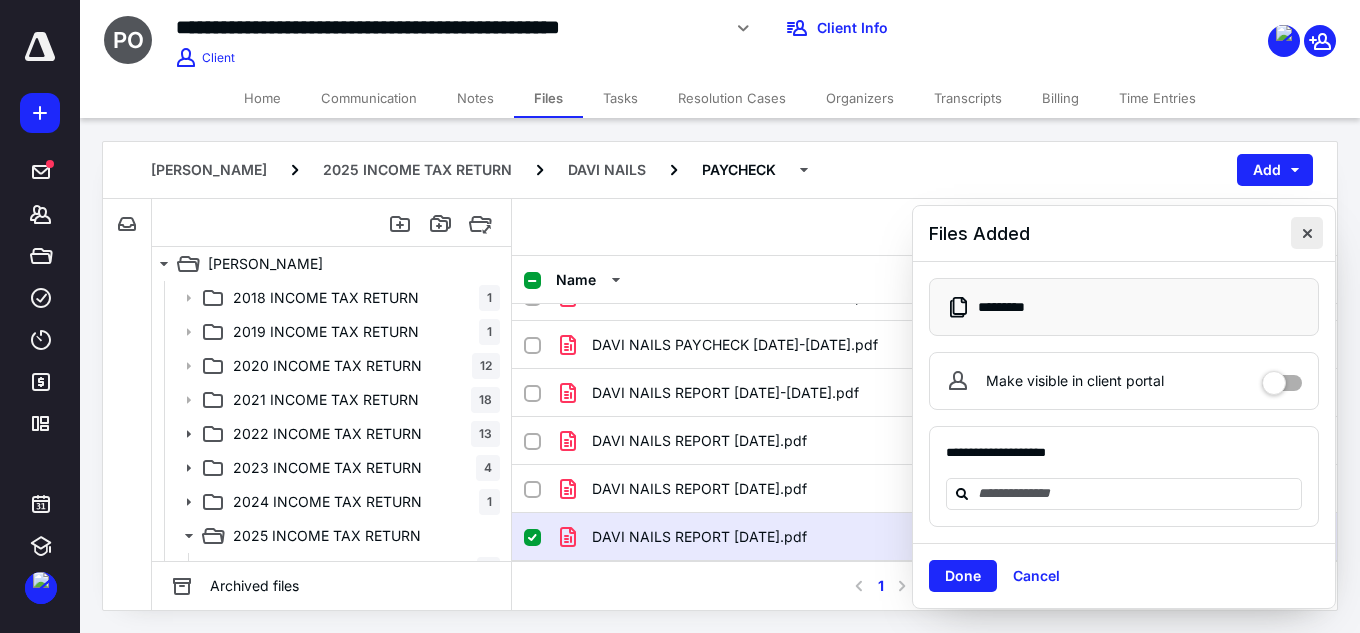 click at bounding box center [1307, 233] 